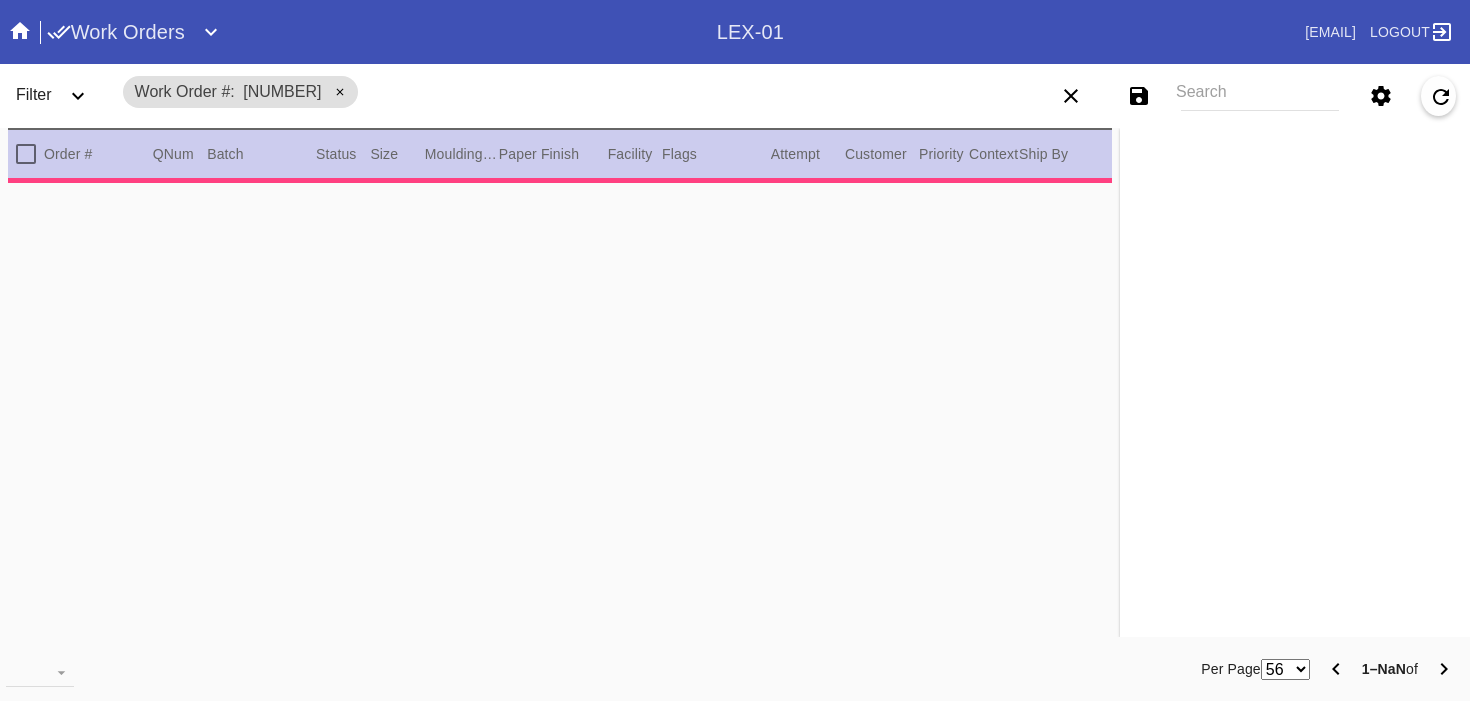 scroll, scrollTop: 0, scrollLeft: 0, axis: both 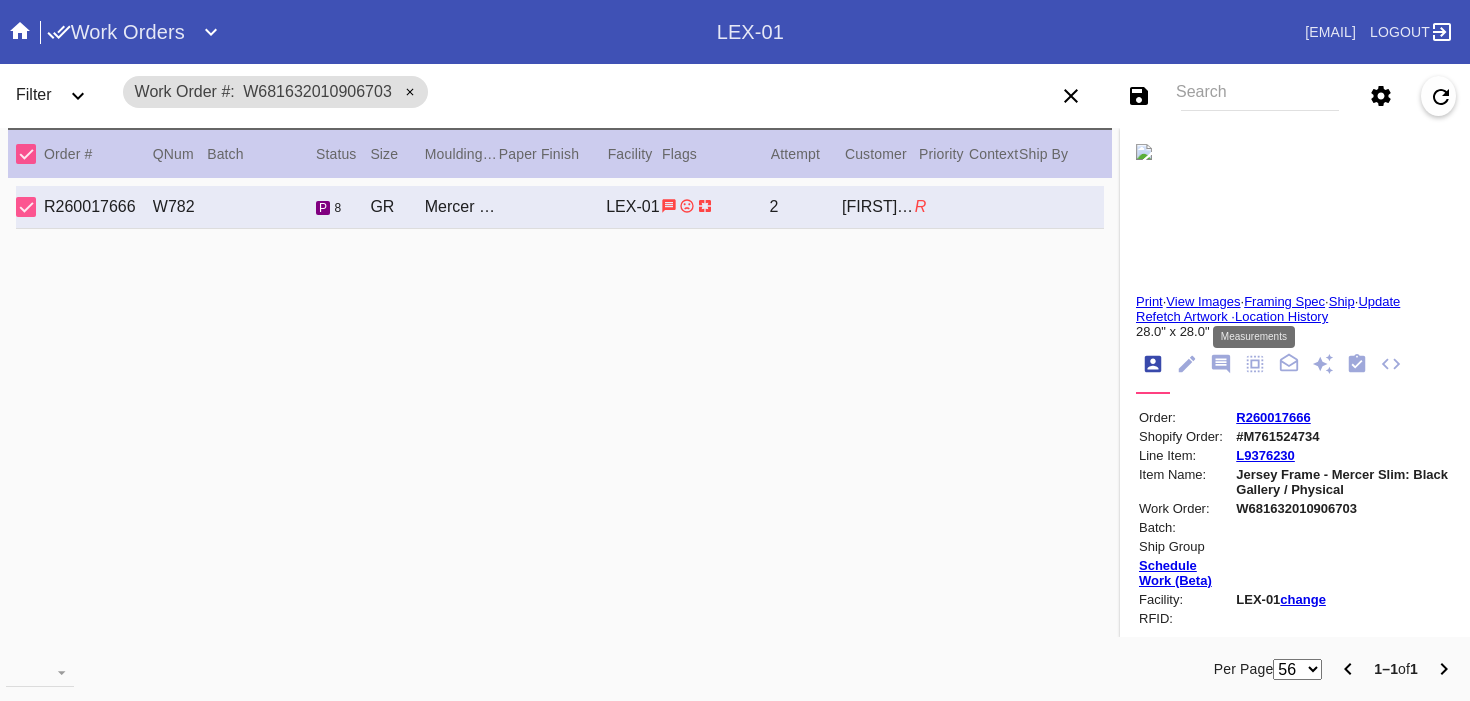 click at bounding box center [1255, 364] 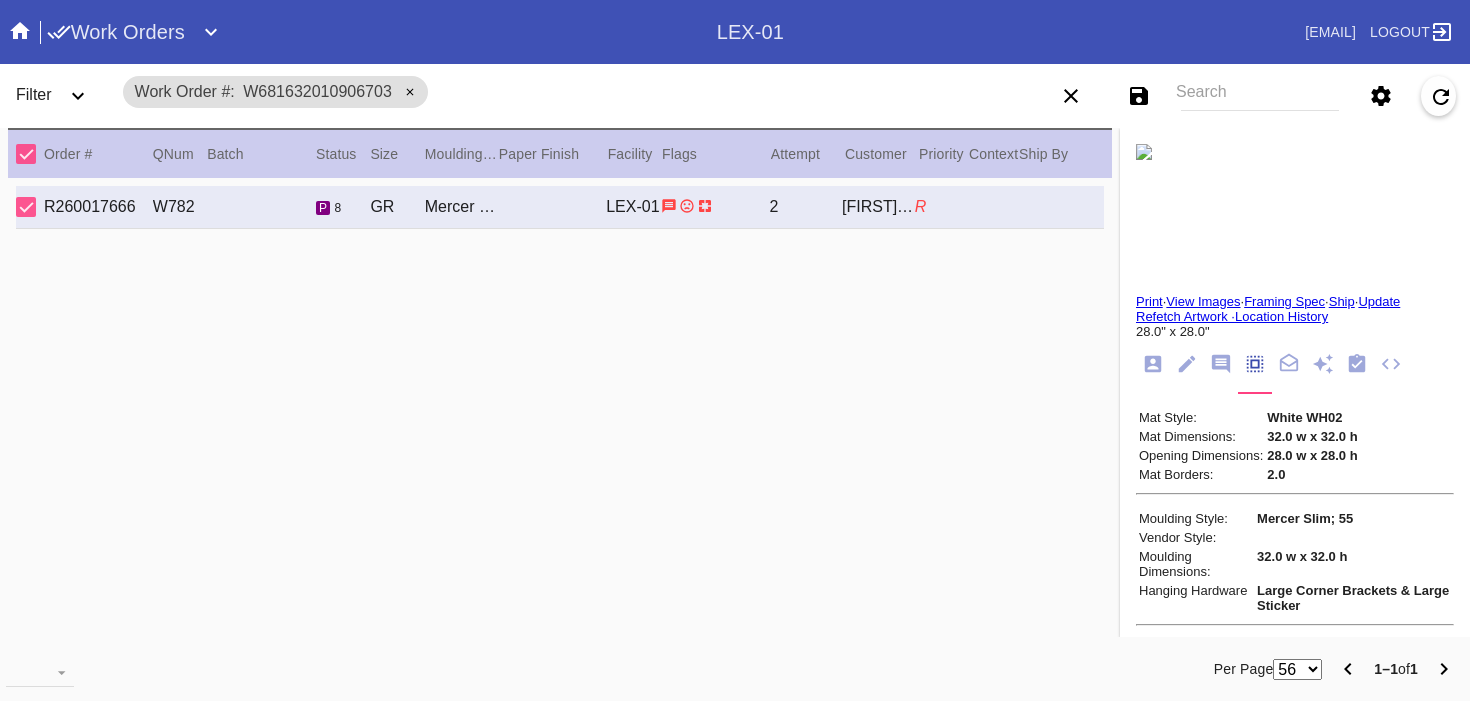 scroll, scrollTop: 214, scrollLeft: 0, axis: vertical 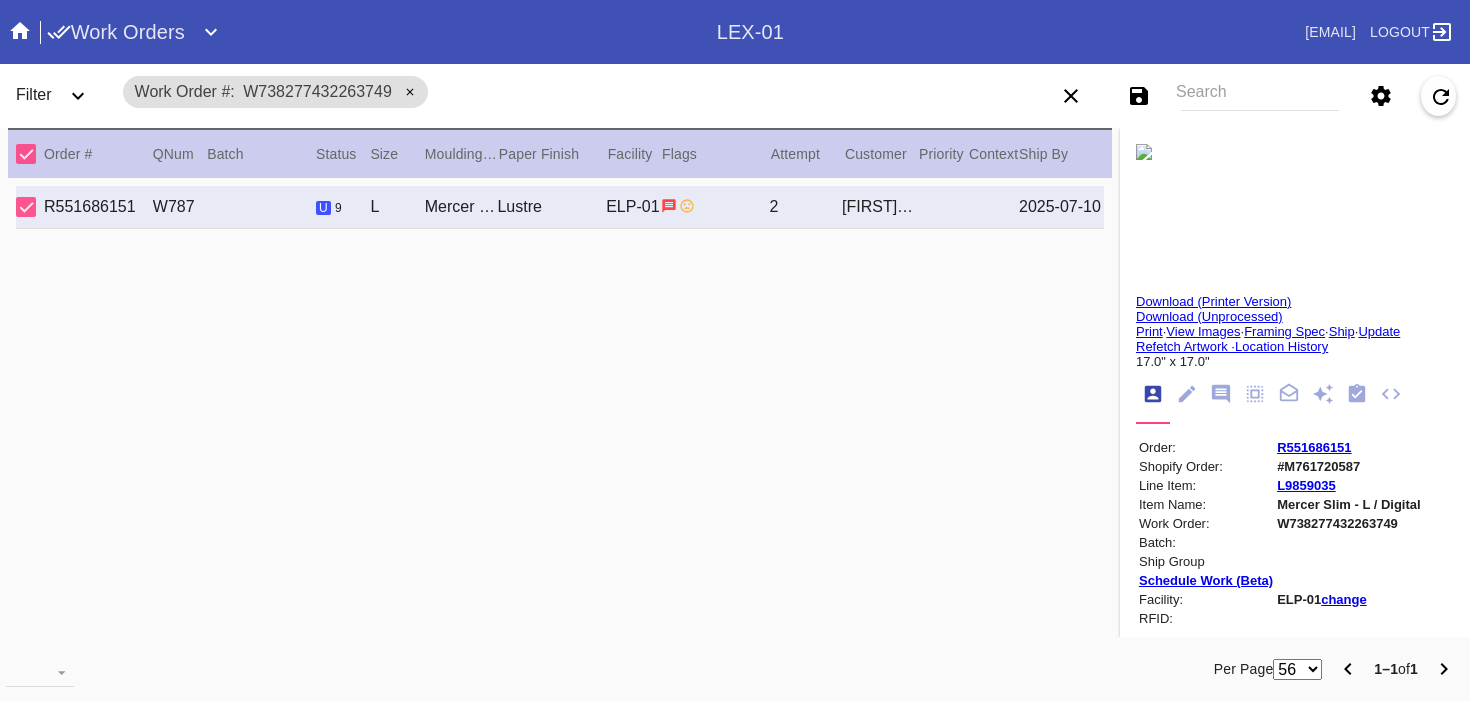 click on "Update" at bounding box center (1379, 331) 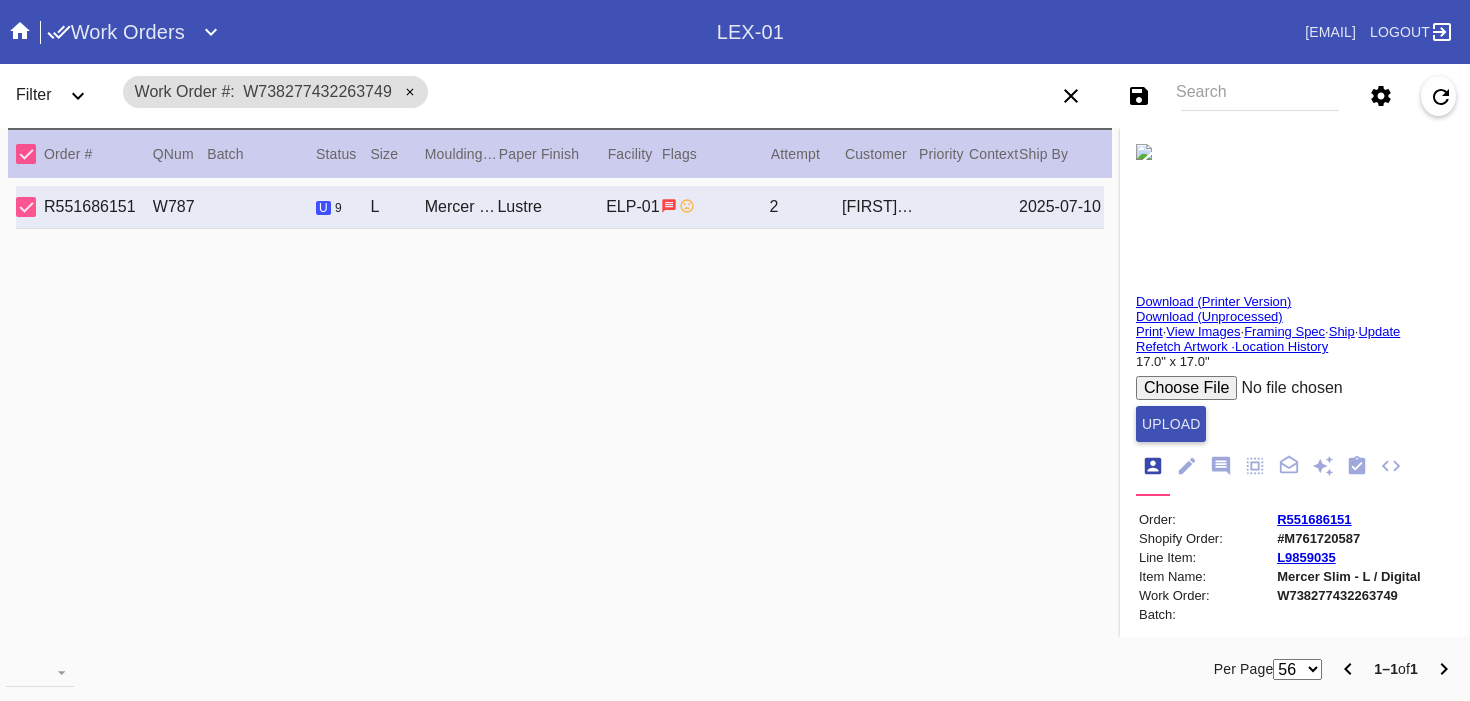 click at bounding box center (1287, 388) 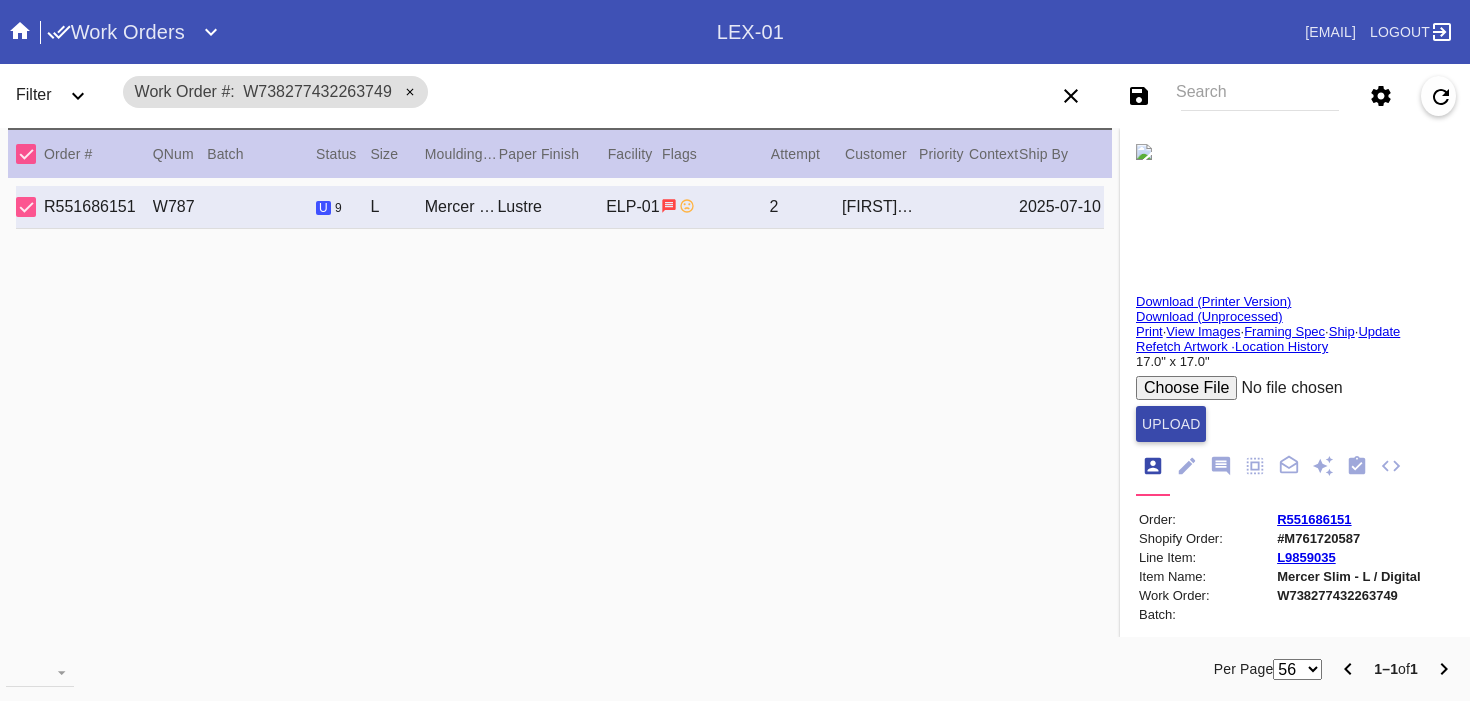 click on "Upload" at bounding box center (1171, 424) 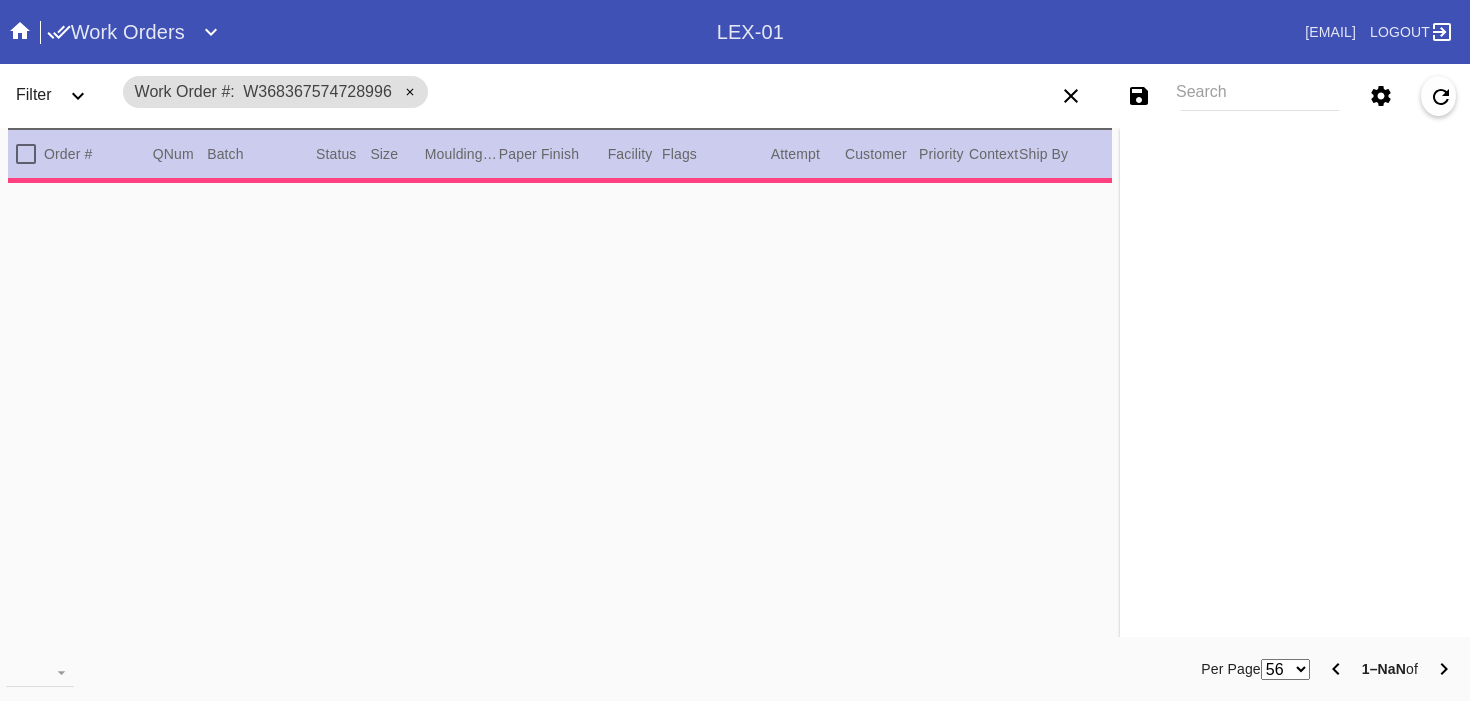 scroll, scrollTop: 0, scrollLeft: 0, axis: both 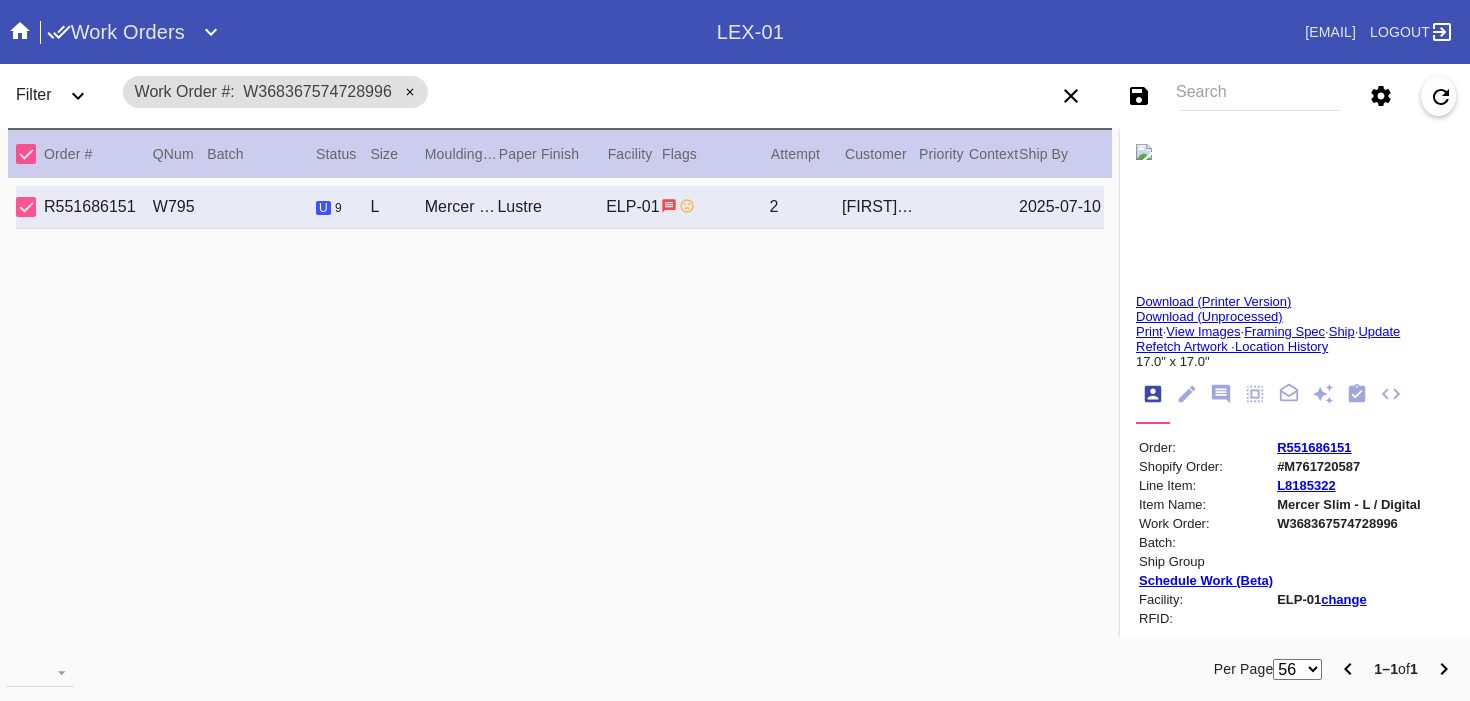 click on "Update" at bounding box center [1379, 331] 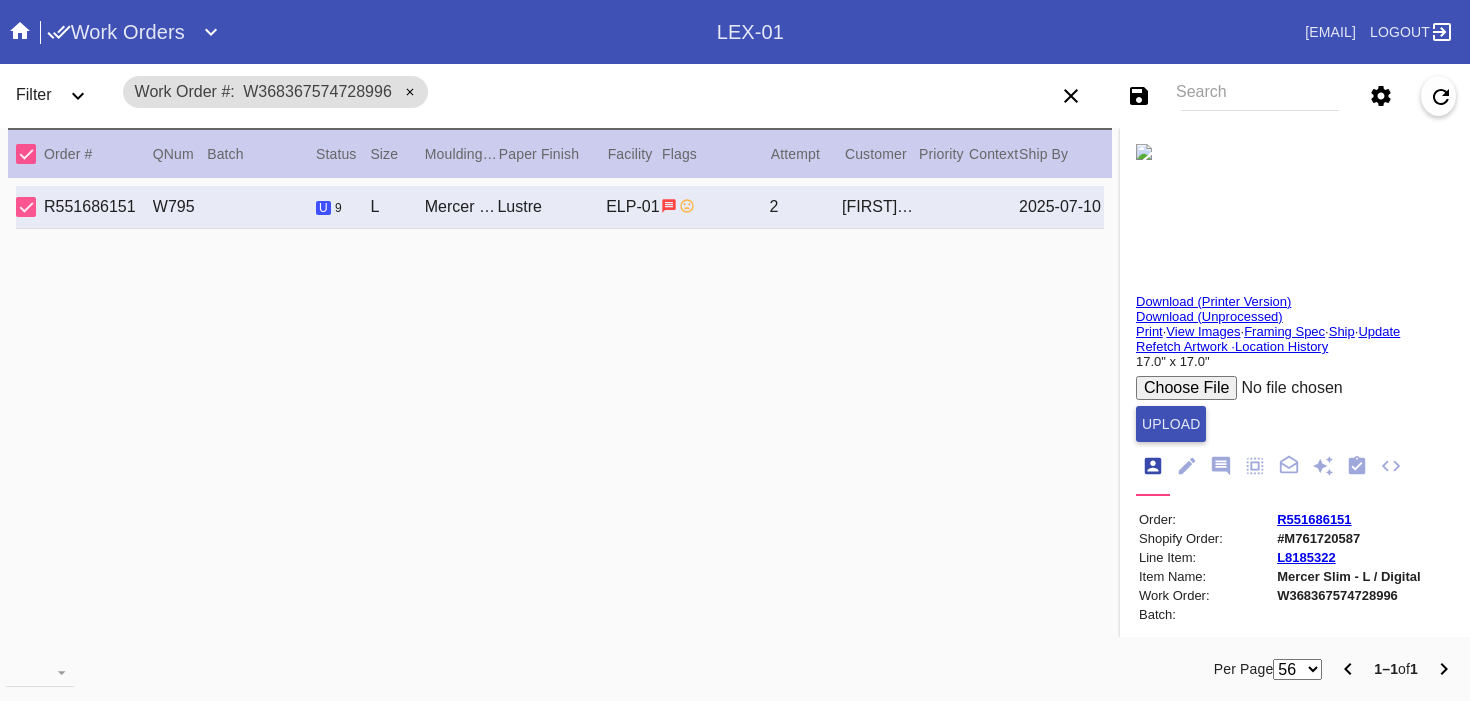 click at bounding box center (1287, 388) 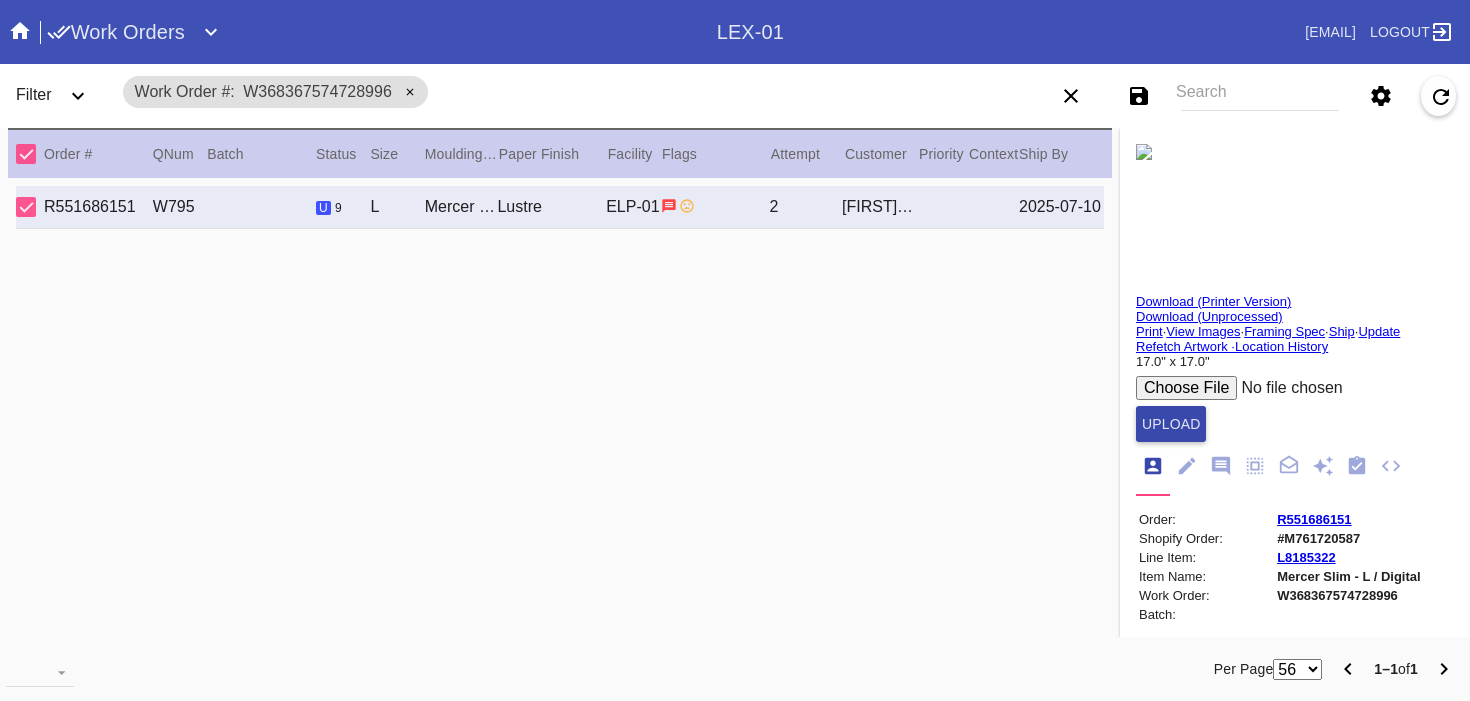 click on "Upload" at bounding box center [1171, 424] 